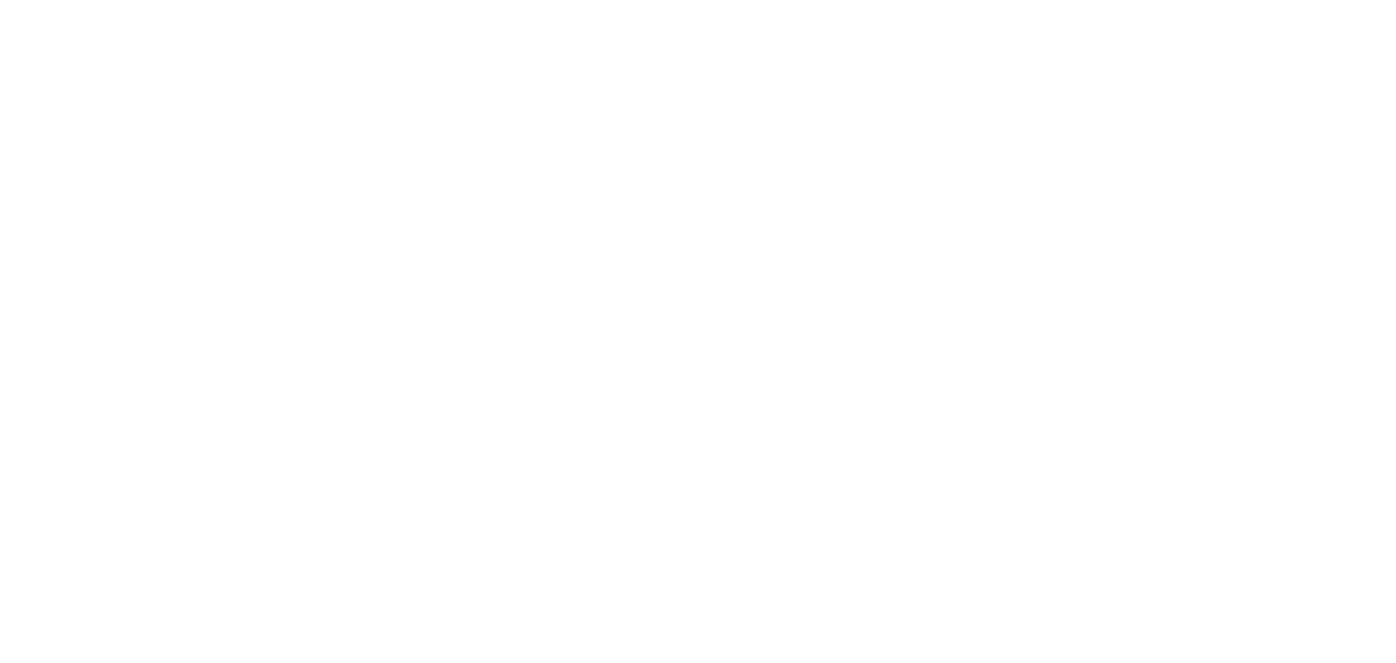 scroll, scrollTop: 0, scrollLeft: 0, axis: both 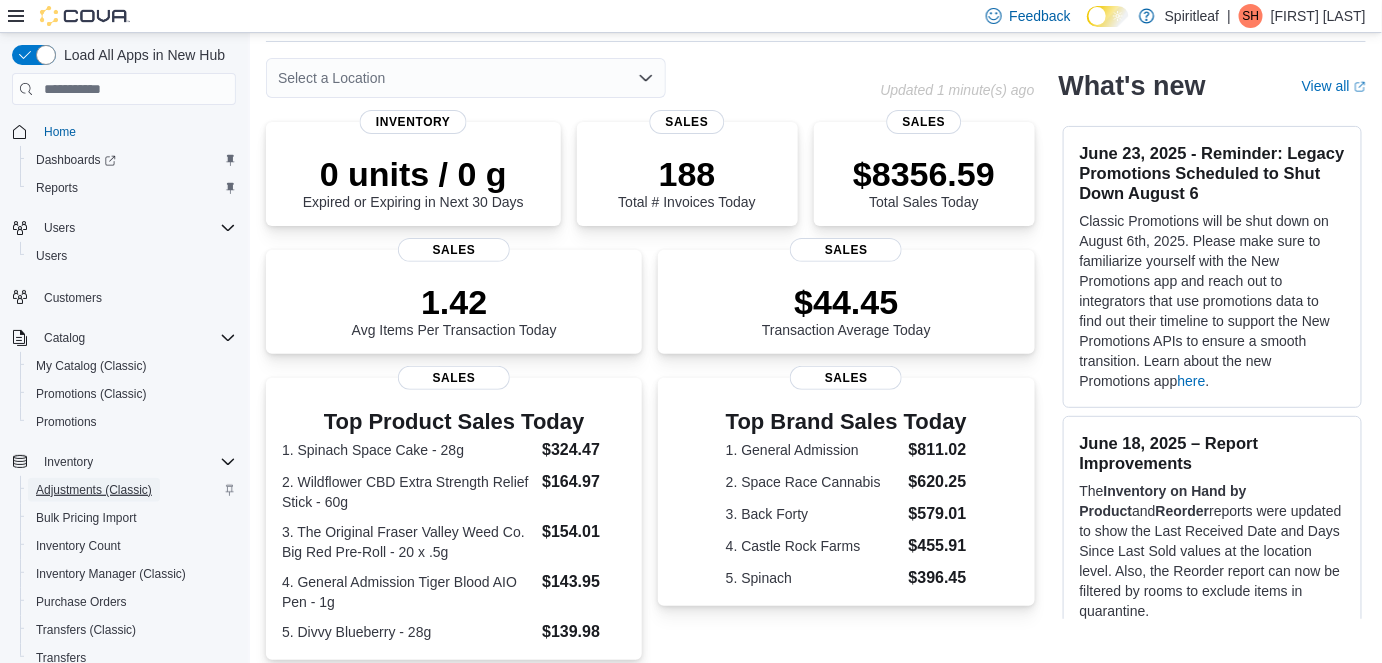 click on "Adjustments (Classic)" at bounding box center [94, 490] 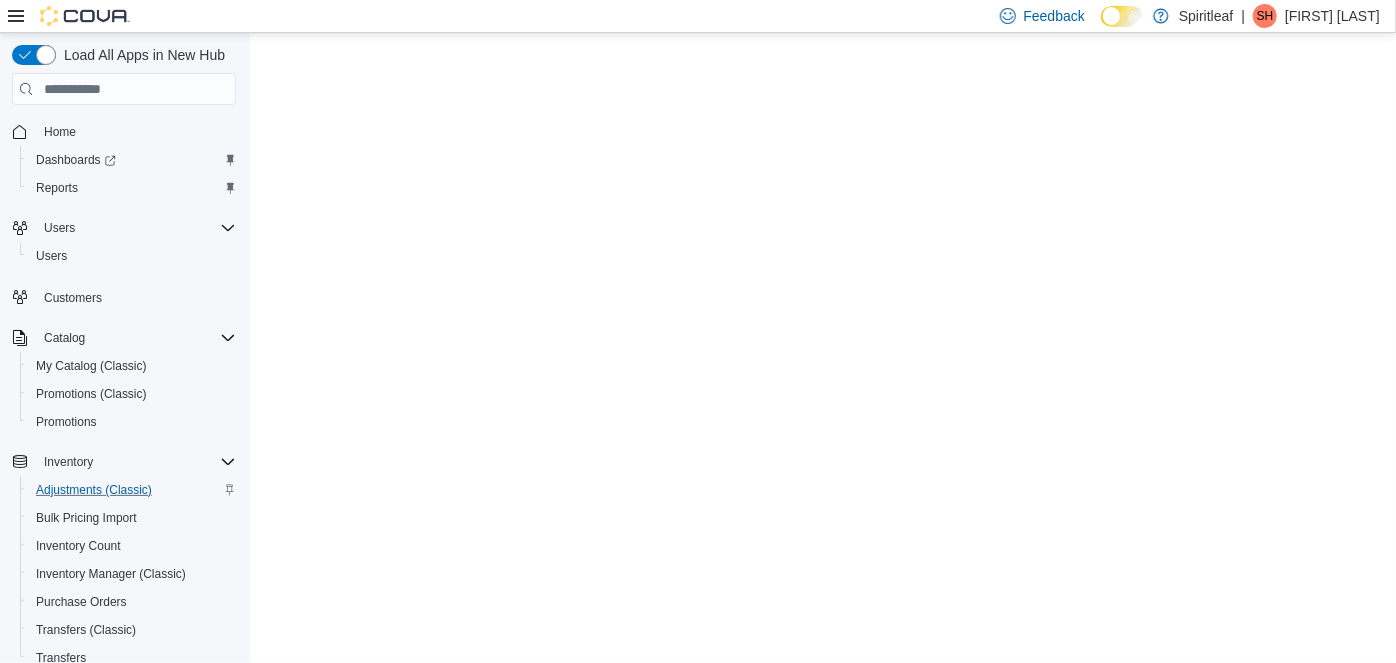 scroll, scrollTop: 0, scrollLeft: 0, axis: both 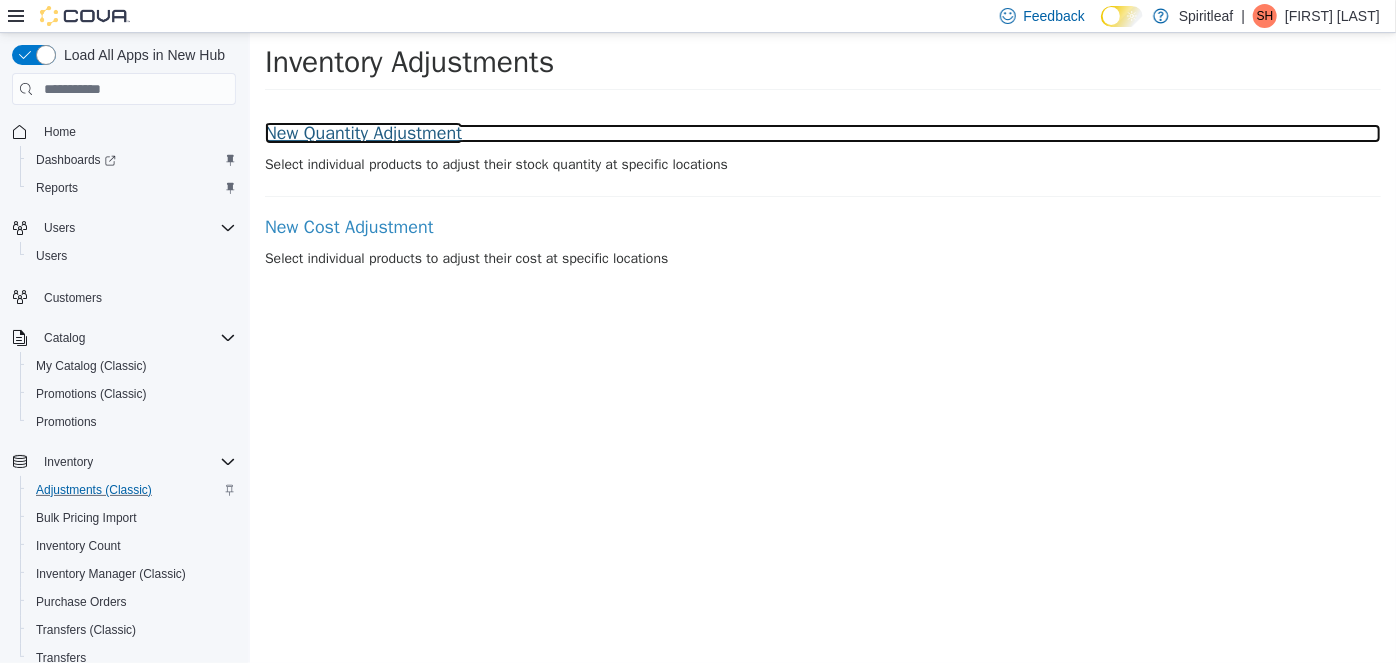click on "New Quantity Adjustment" at bounding box center [822, 134] 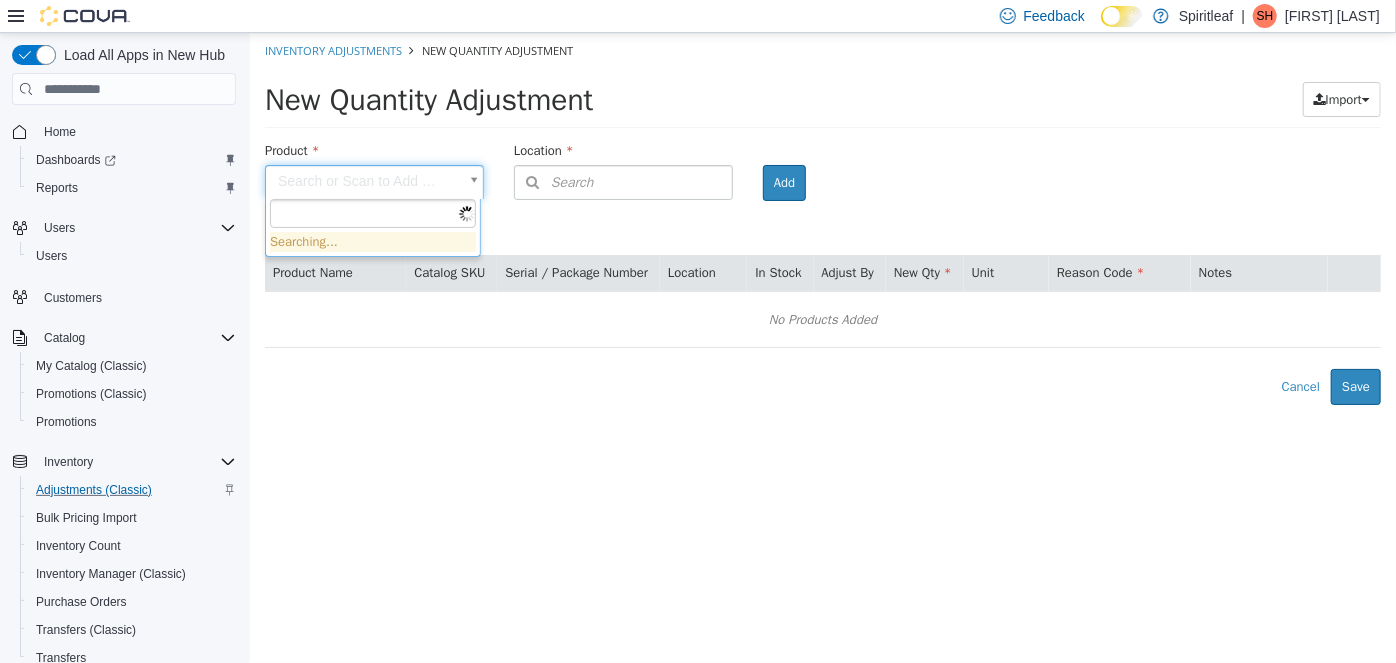 click on "Search or Scan to Add Product     Location Search Type 3 or more characters or browse       Spiritleaf     (128)         Spiritleaf Mainland     (121)         Corporate     (25)         Alberta     (17)         000 - Head Office ([CITY])             CLOSED 009 - Canmore Main St.             D365 001 - Chinook ([CITY])             D365 002 - Garneau ([CITY])             D365 003 - Parsons Place ([CITY])             D365 004 - Whyte Ave ([CITY])             D365 005 - Peter Pond ([CITY])             D365 006 - Beltline ([CITY])             D365 007 - Jasper             D365 008 - Canmore Road             D365 010 - 17th Ave ([CITY])             D365 011- Lethbridge             D365 012 - Sherbrooke ([CITY])             D365 013 - Airpoint ([CITY])" at bounding box center [822, 219] 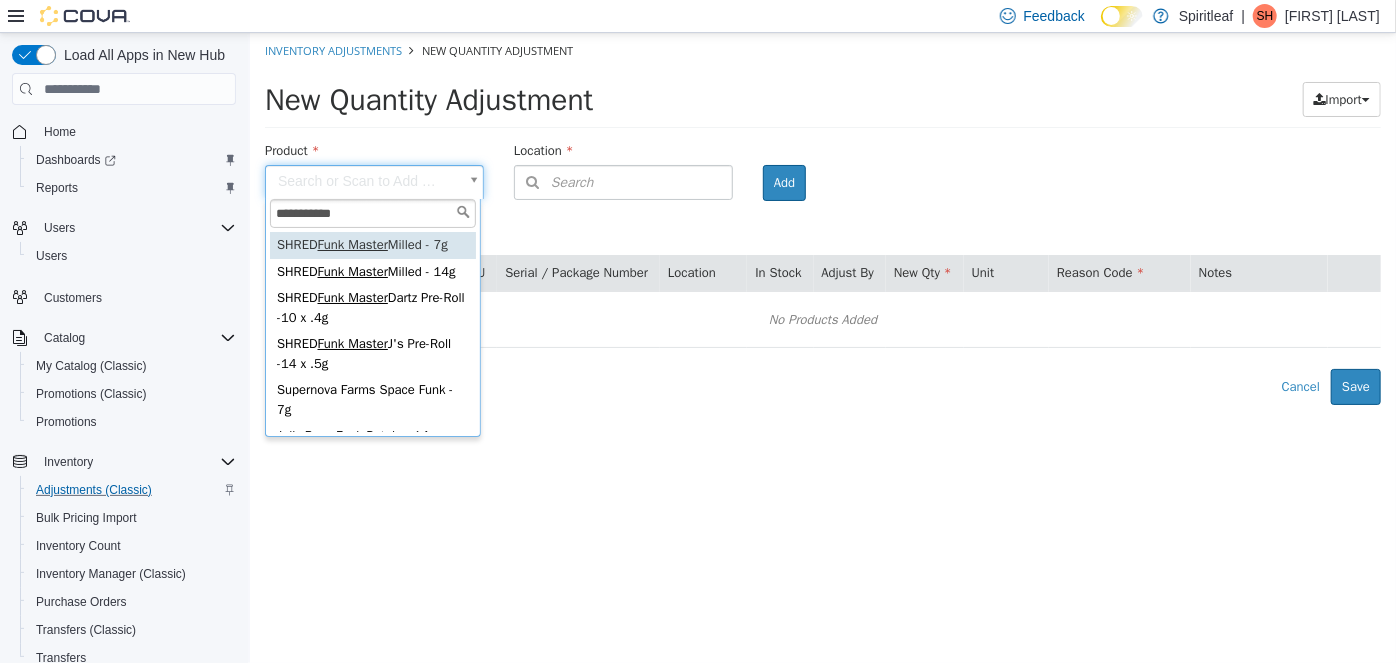 type on "**********" 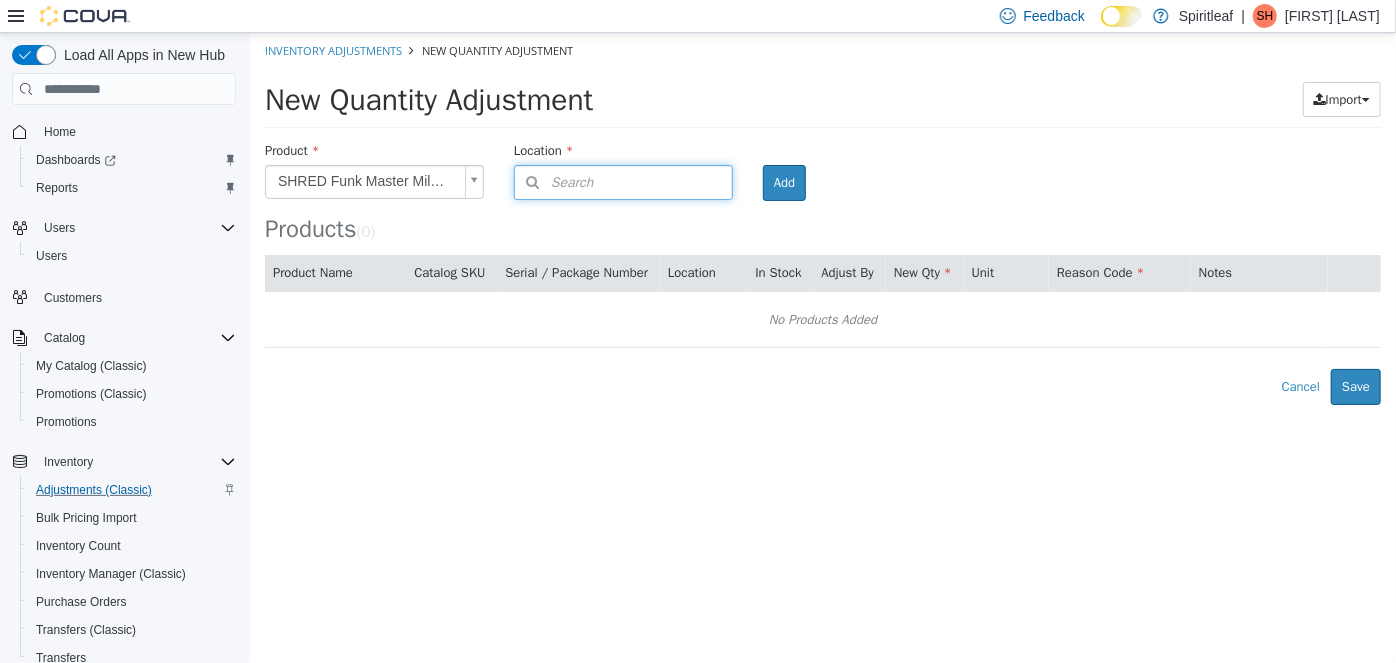 click on "Search" at bounding box center (553, 182) 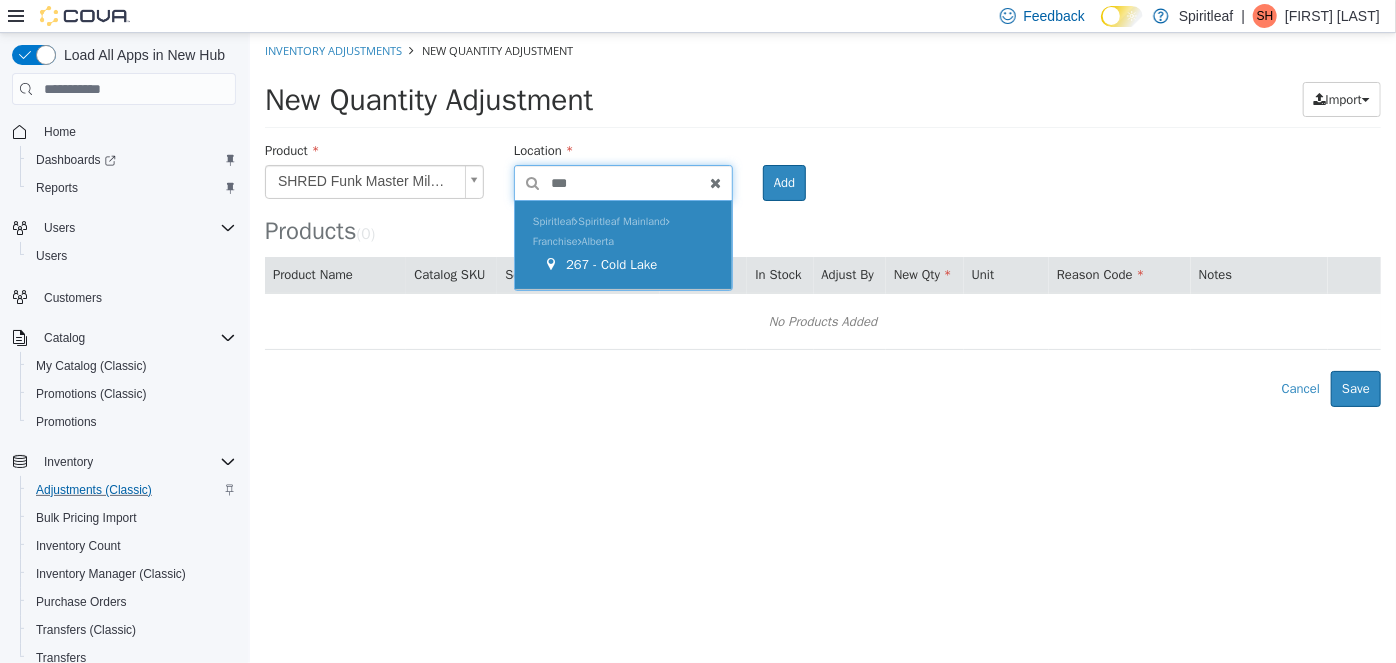 type on "***" 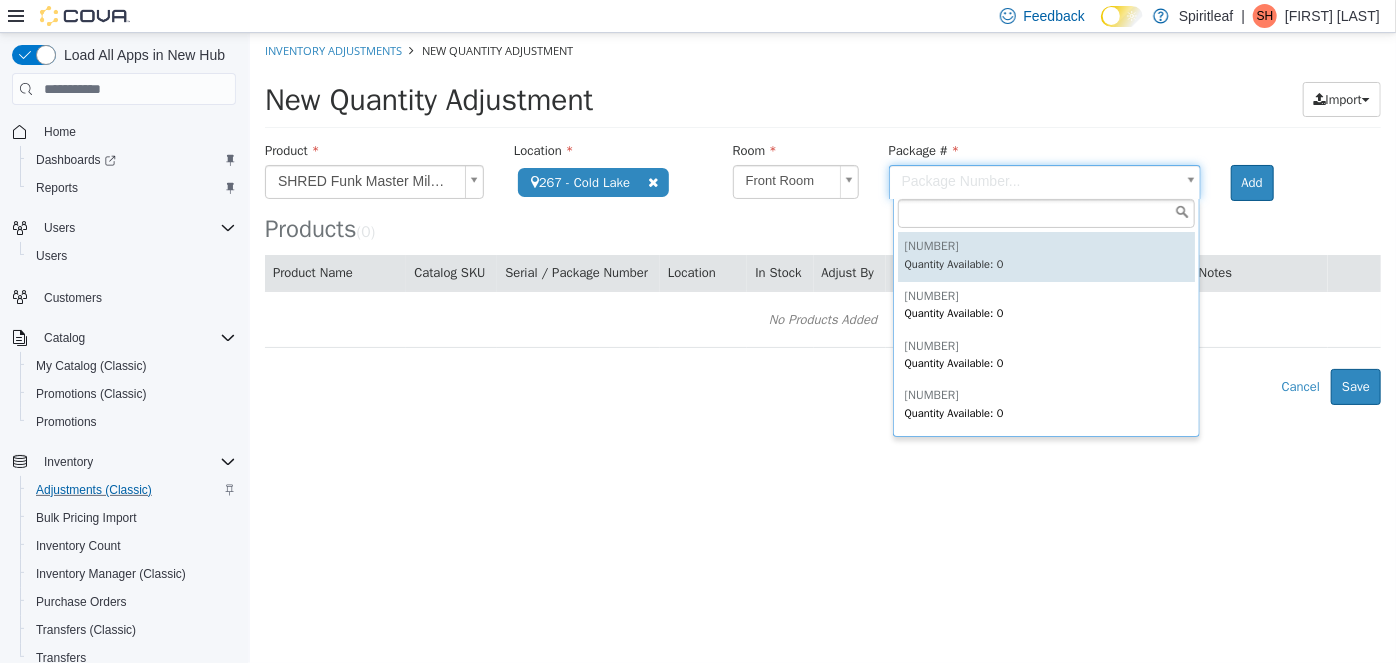 click on "**********" at bounding box center (822, 219) 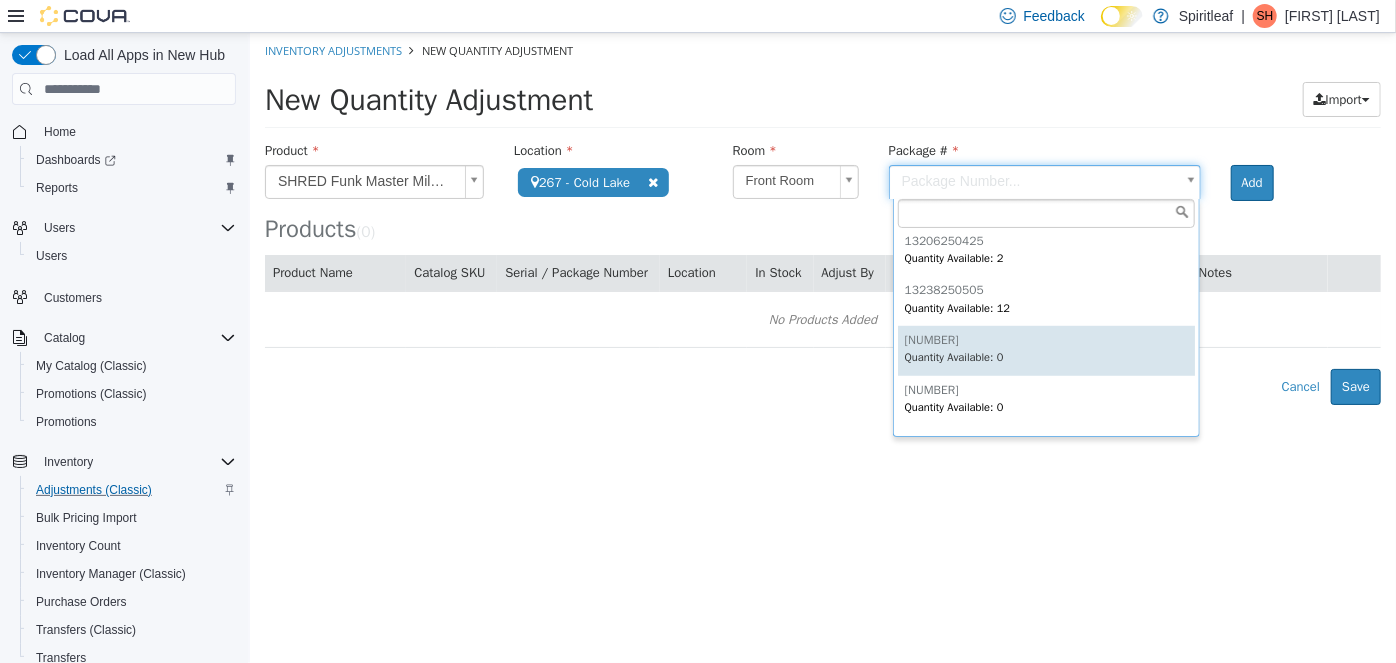 scroll, scrollTop: 745, scrollLeft: 0, axis: vertical 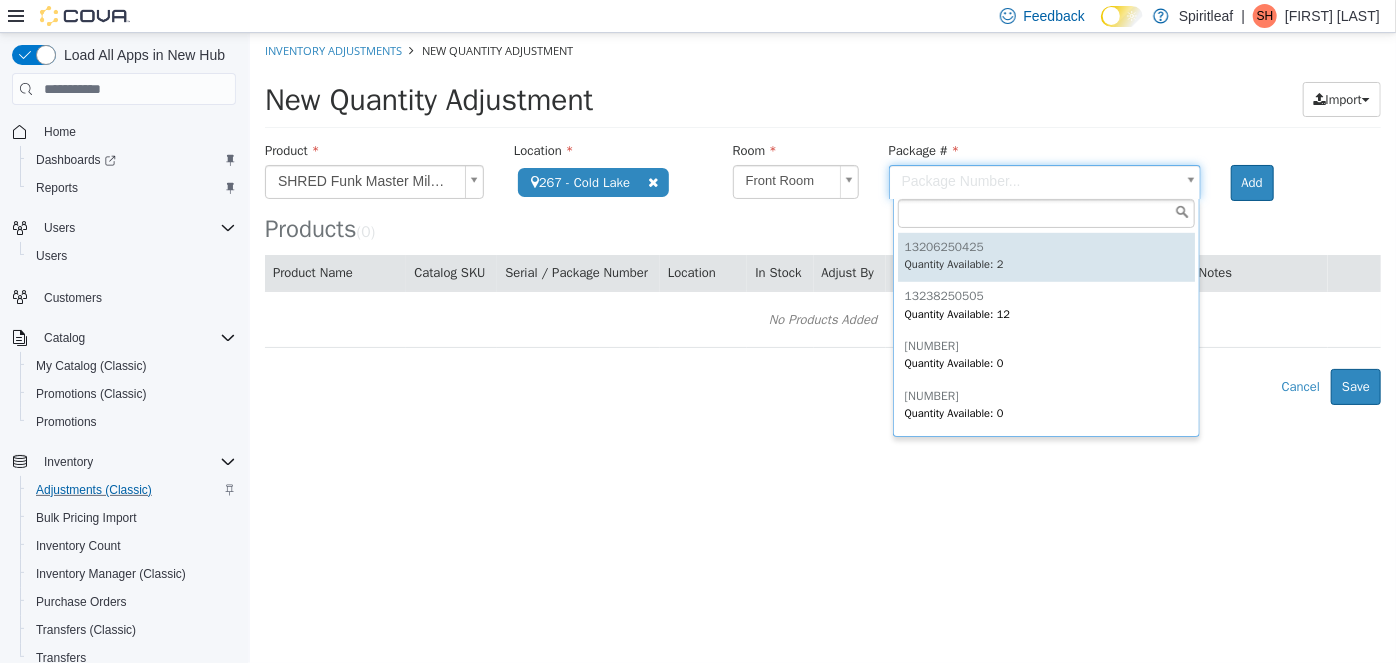 type on "**********" 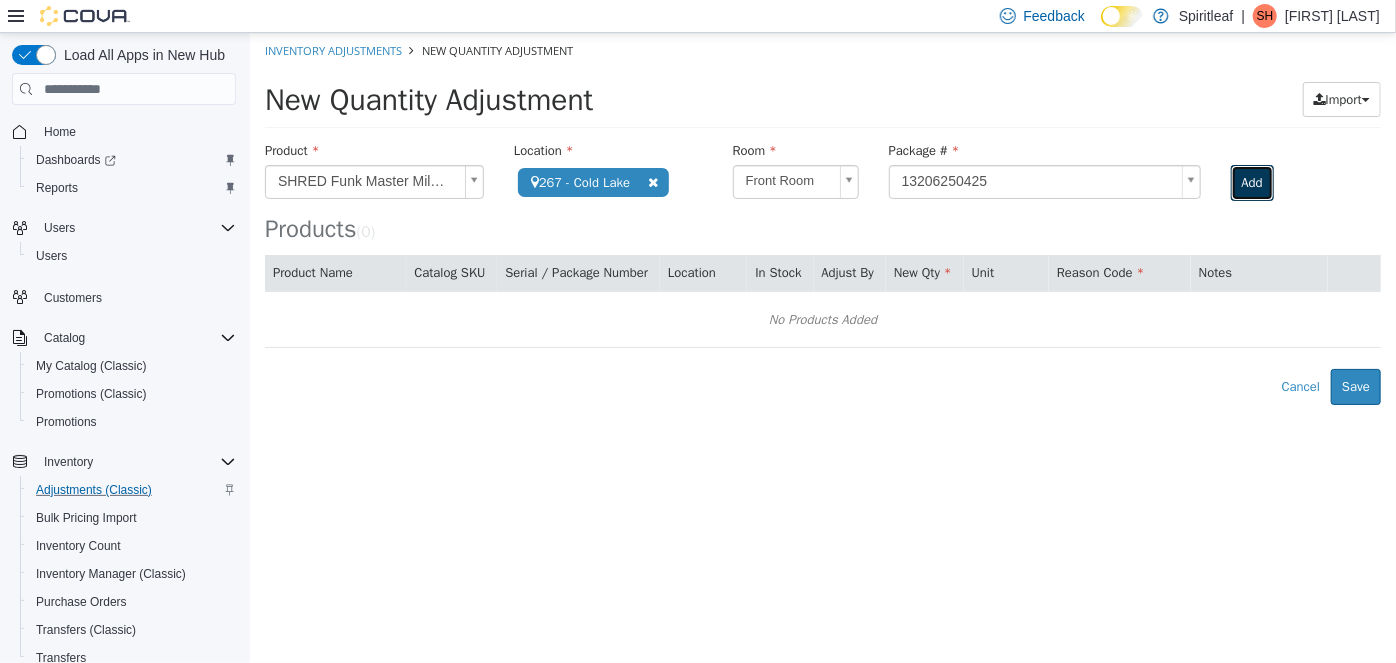click on "Add" at bounding box center (1251, 183) 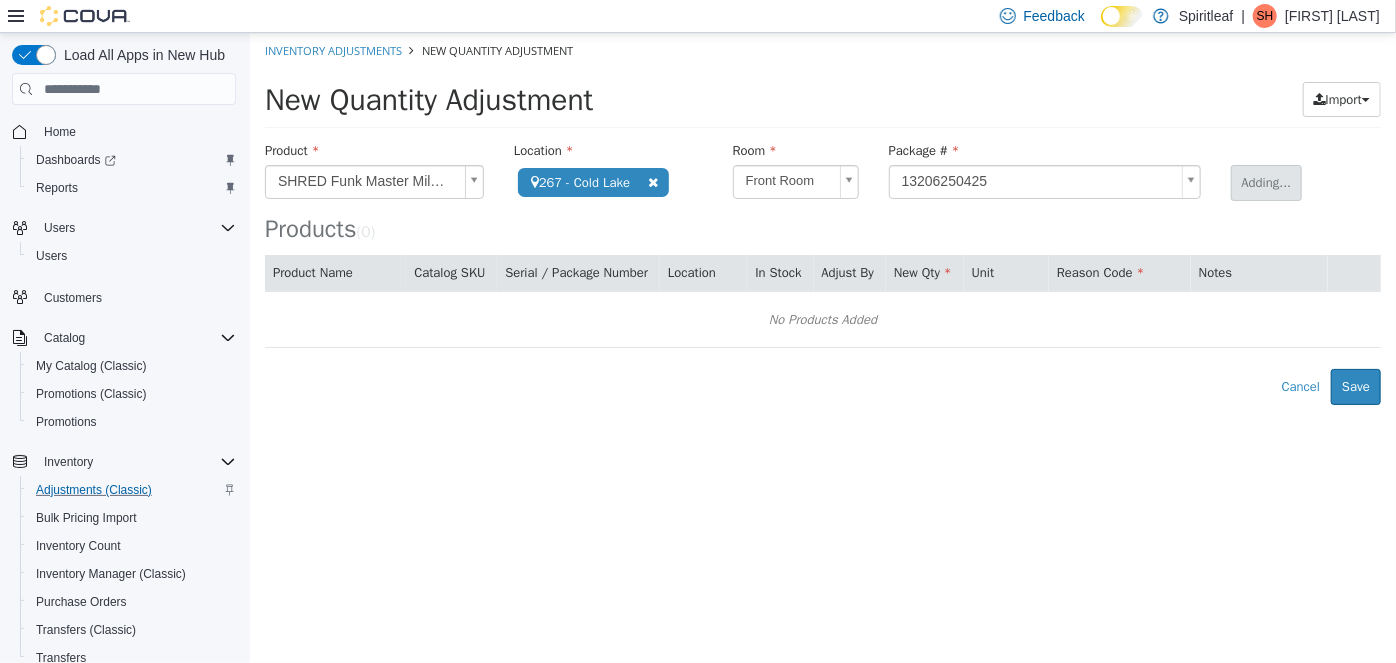 type 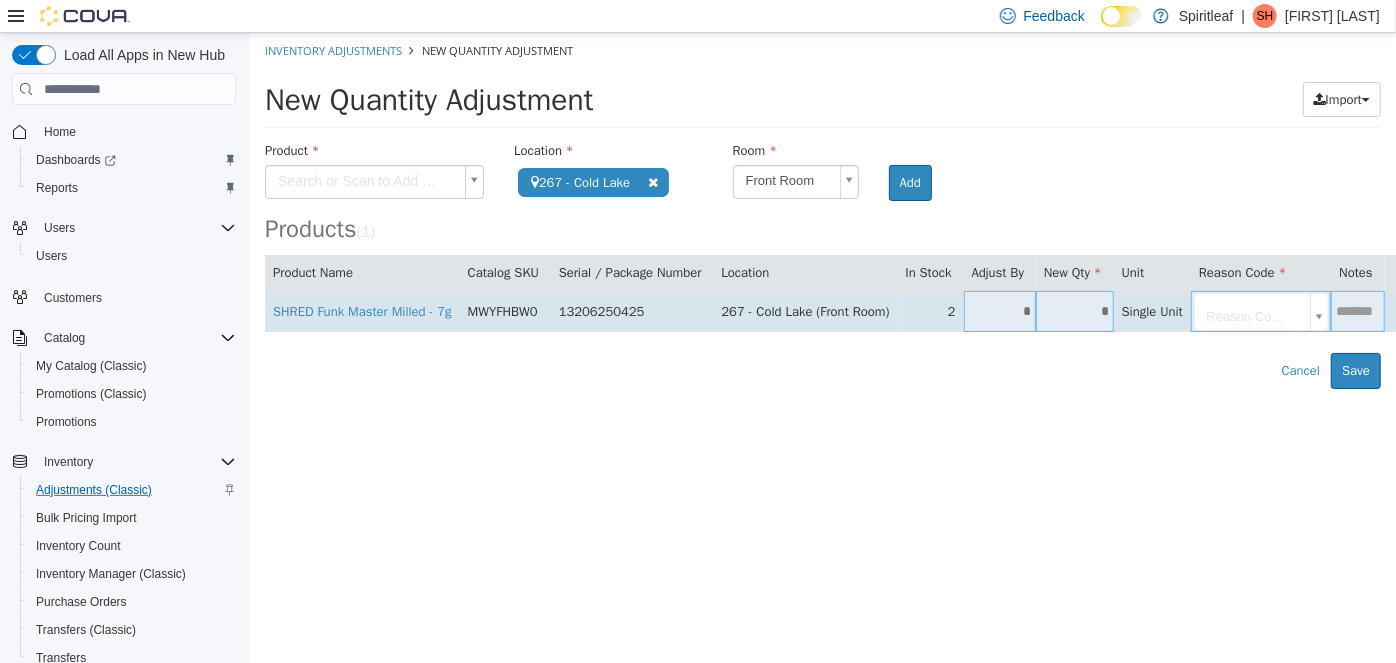 click on "*" at bounding box center [999, 311] 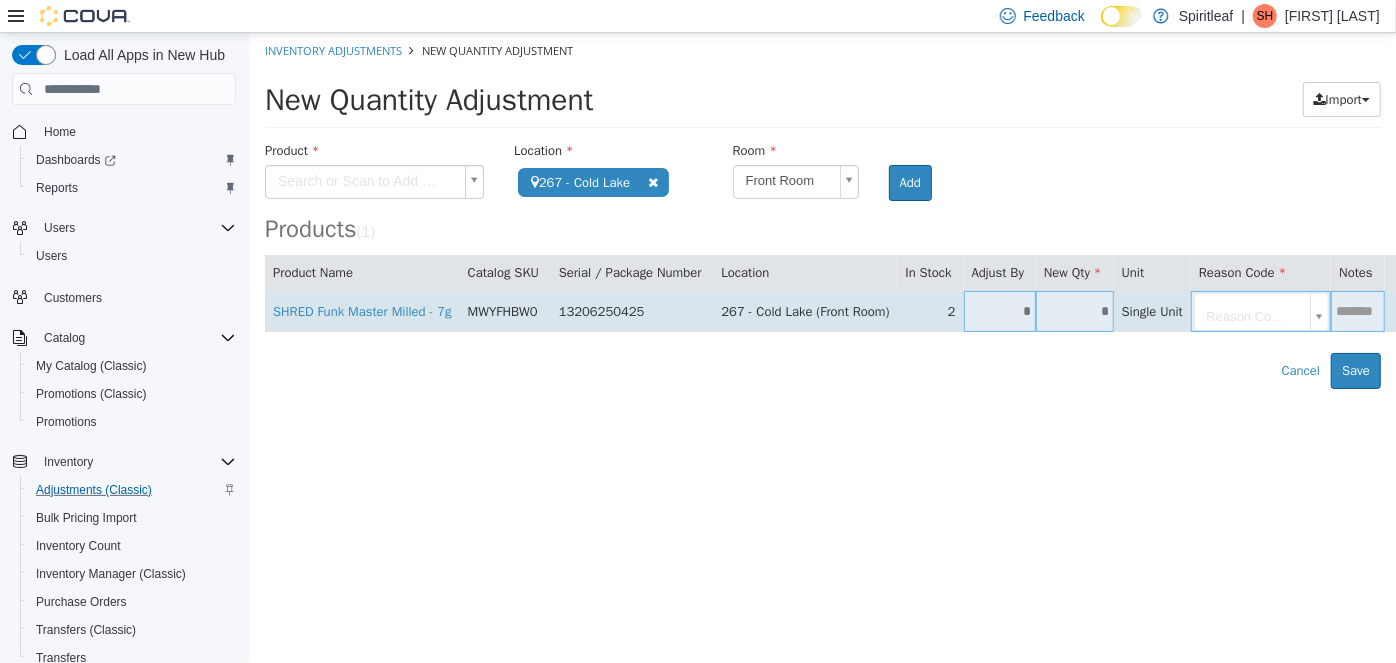 click on "*" at bounding box center (999, 311) 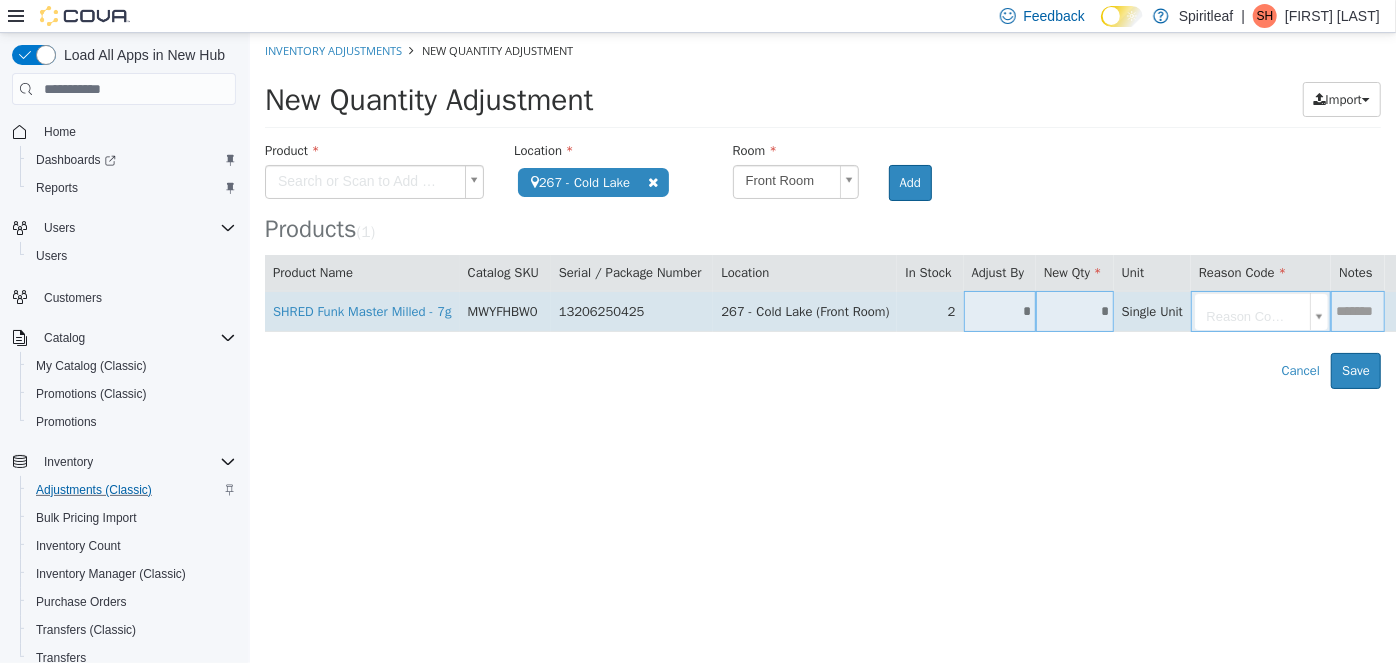 type on "*" 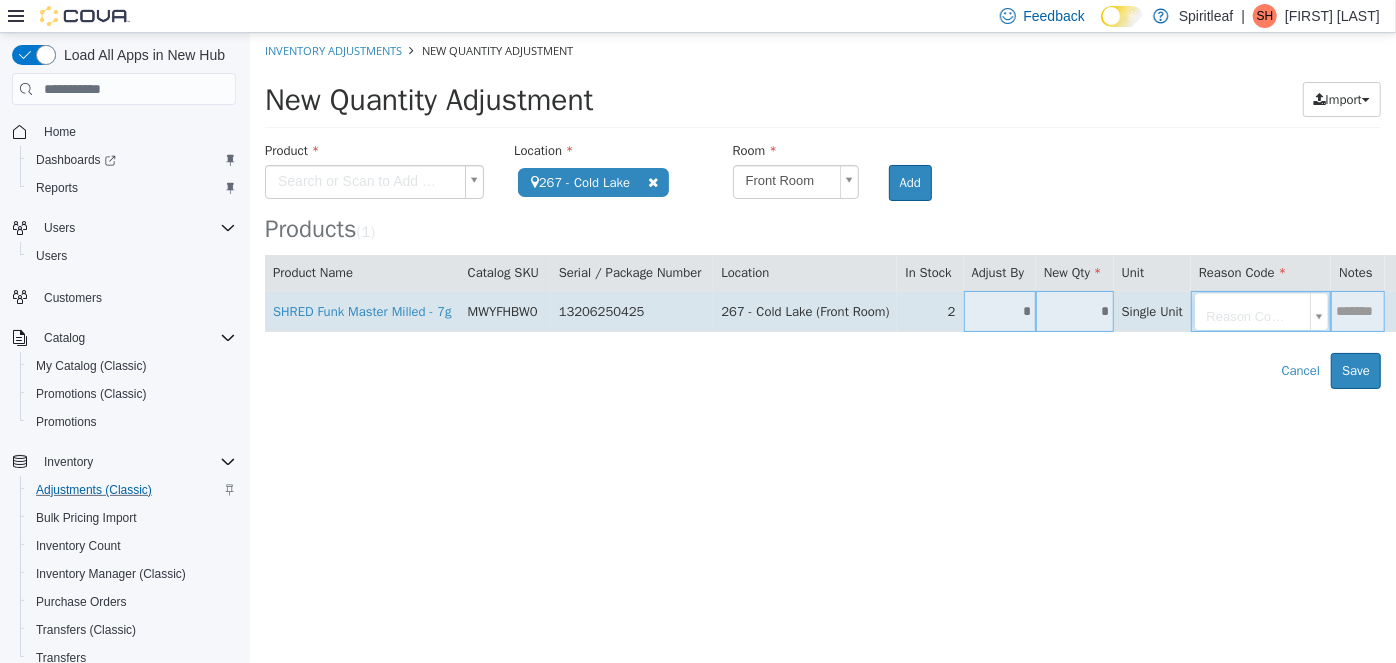 type on "*" 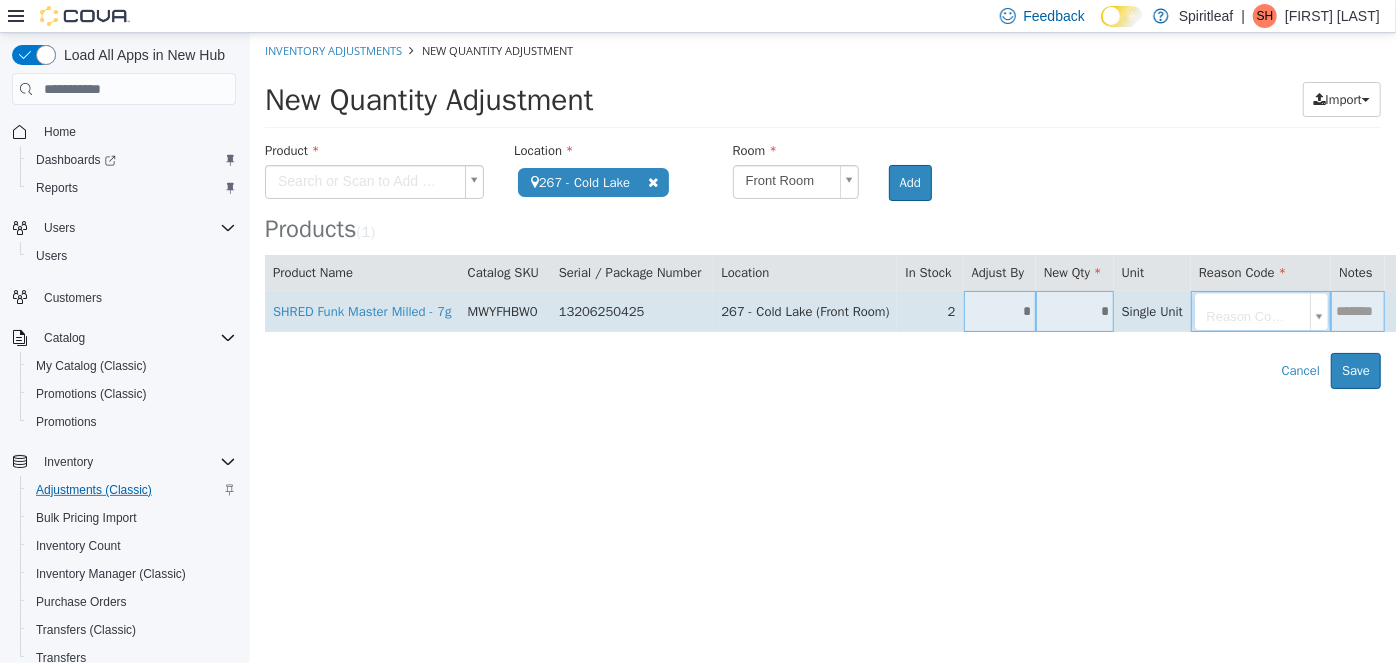 type 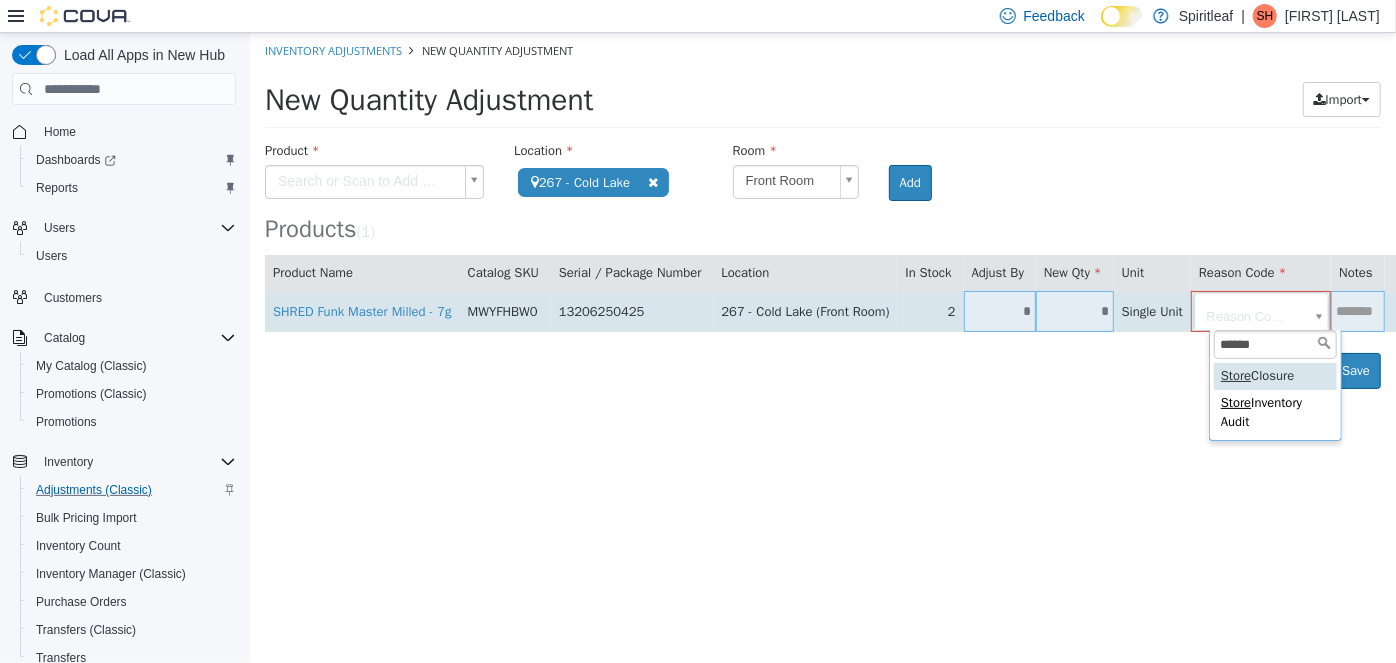 type on "*******" 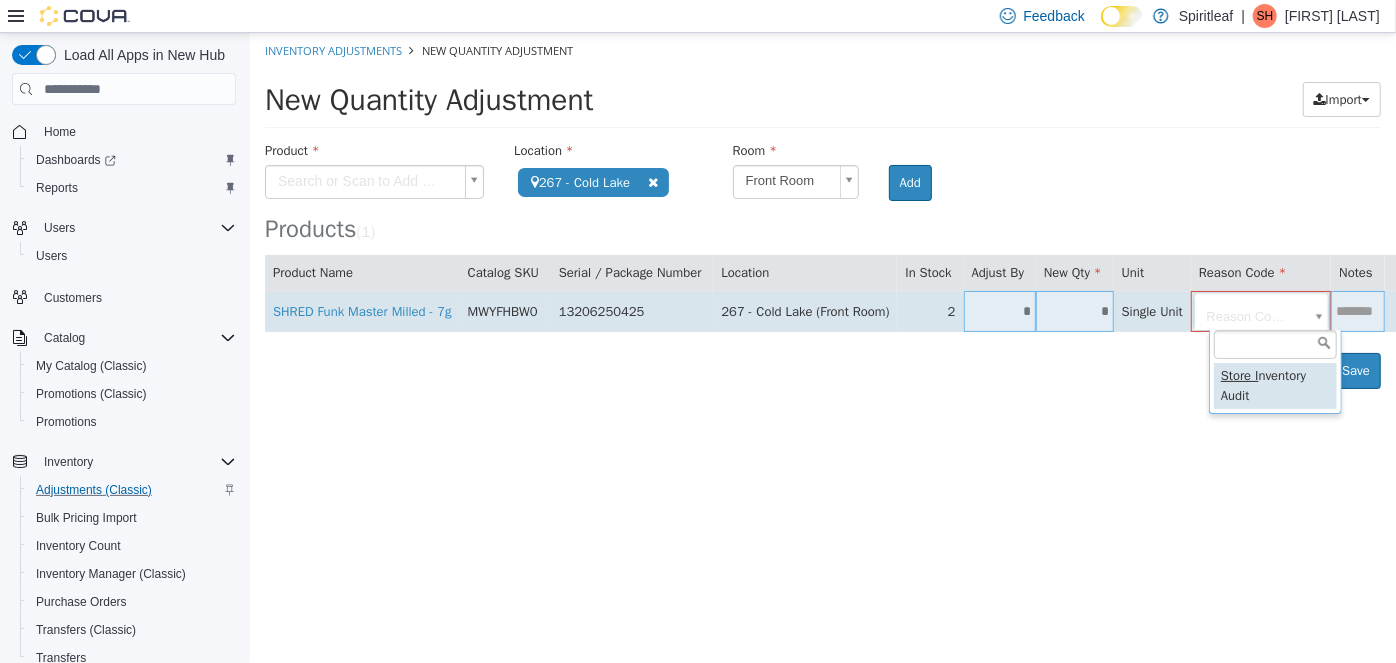 type on "**********" 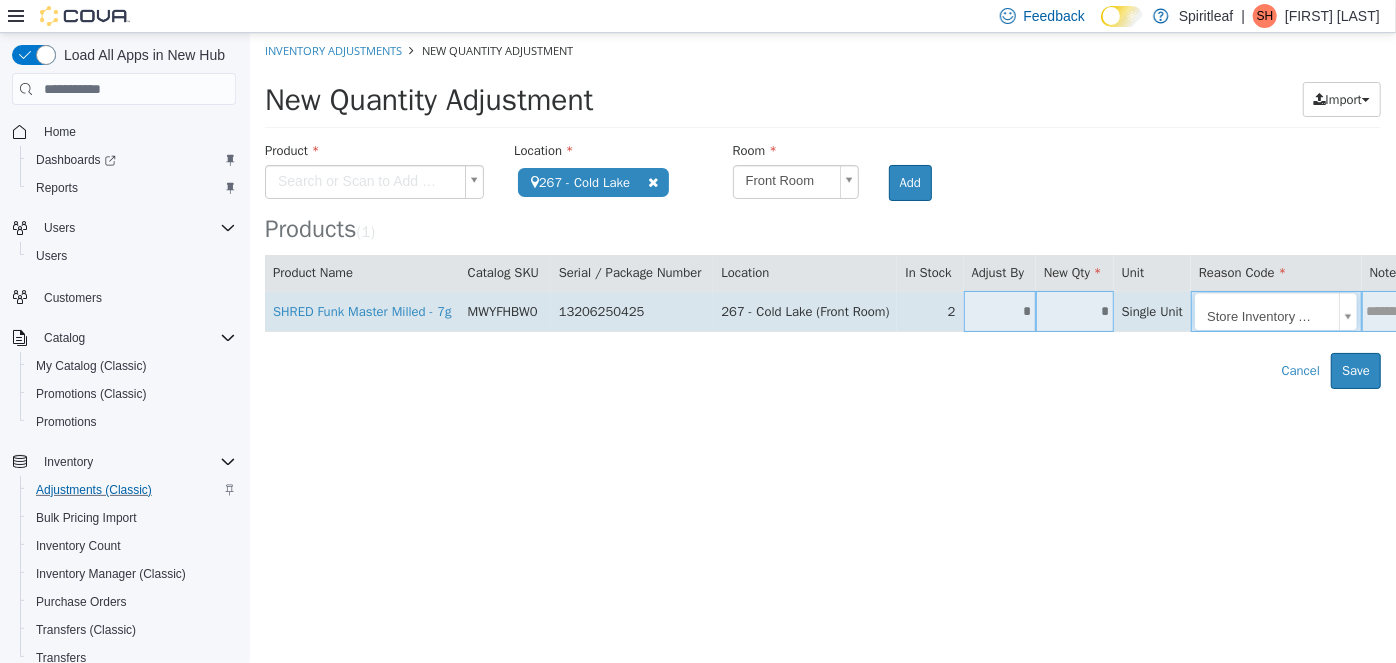 scroll, scrollTop: 0, scrollLeft: 34, axis: horizontal 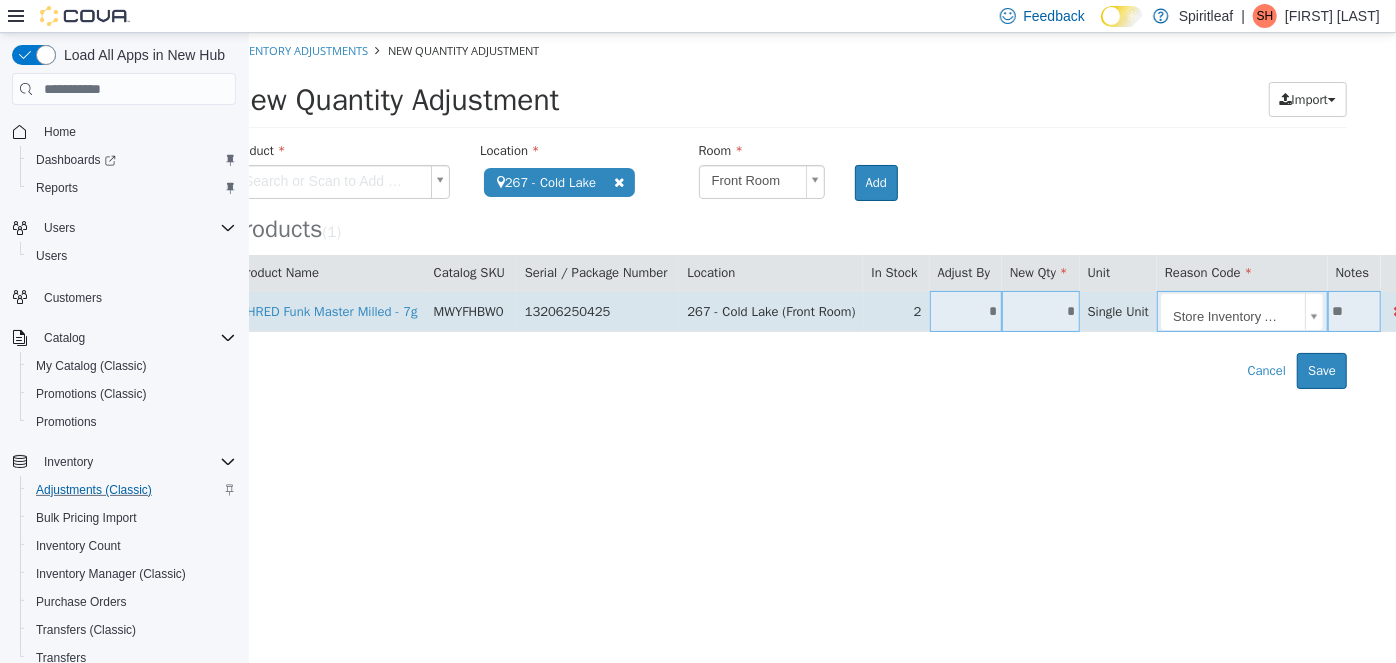 type on "**" 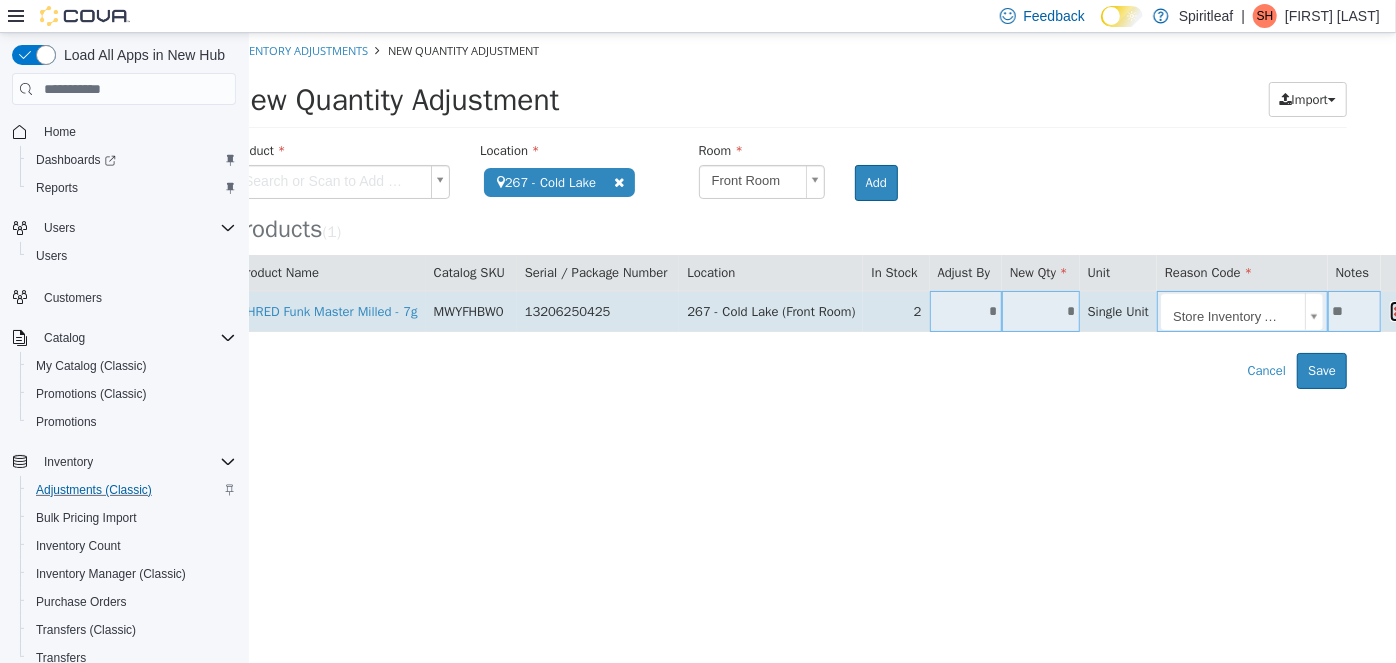 scroll, scrollTop: 0, scrollLeft: 69, axis: horizontal 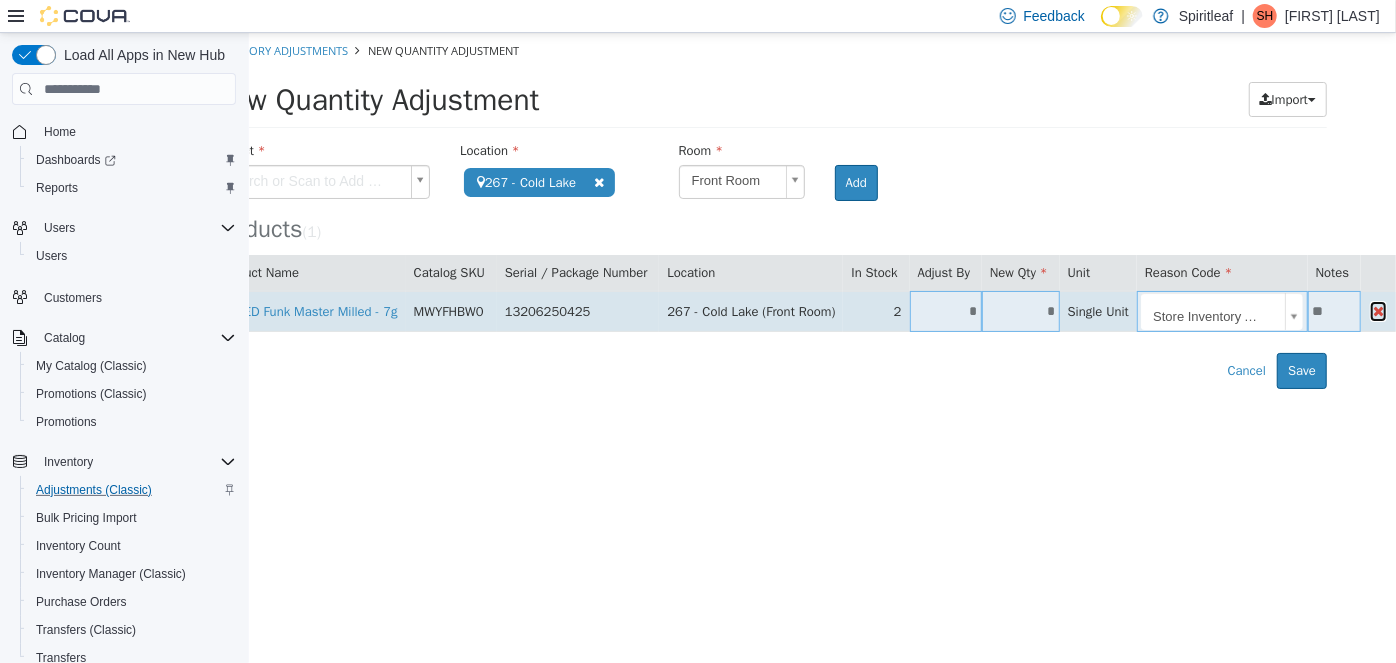 type 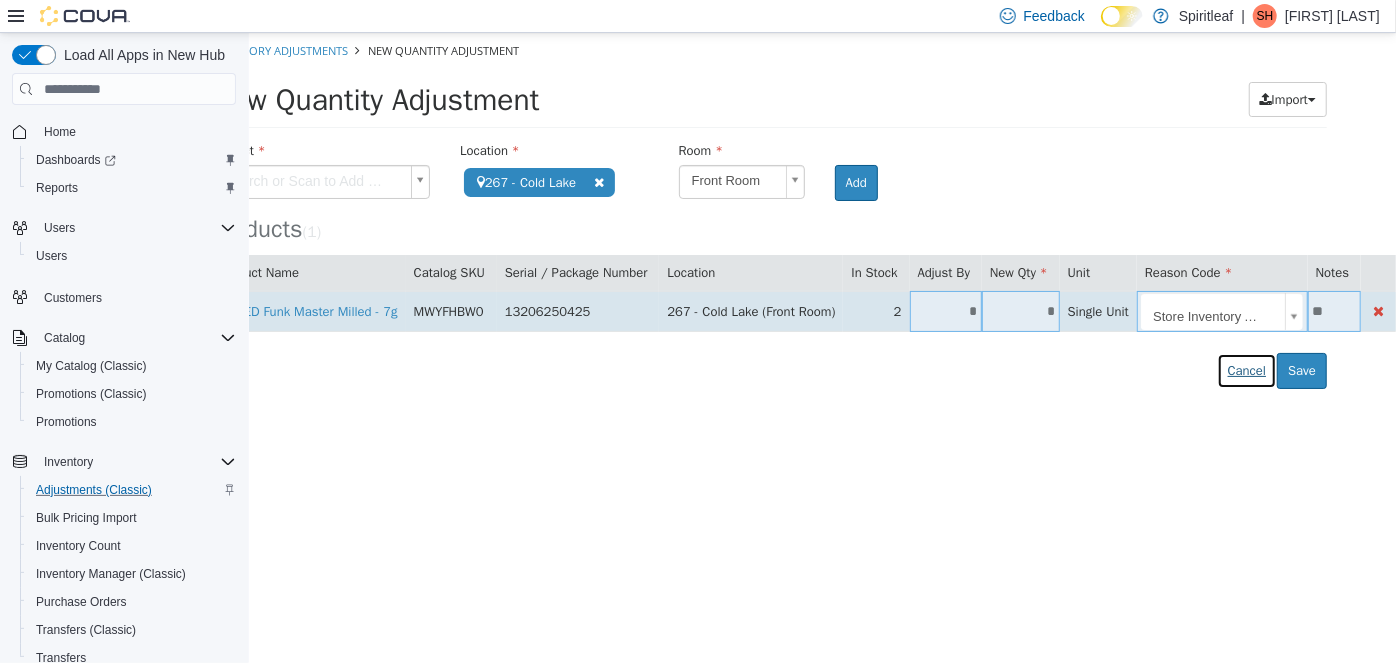 type 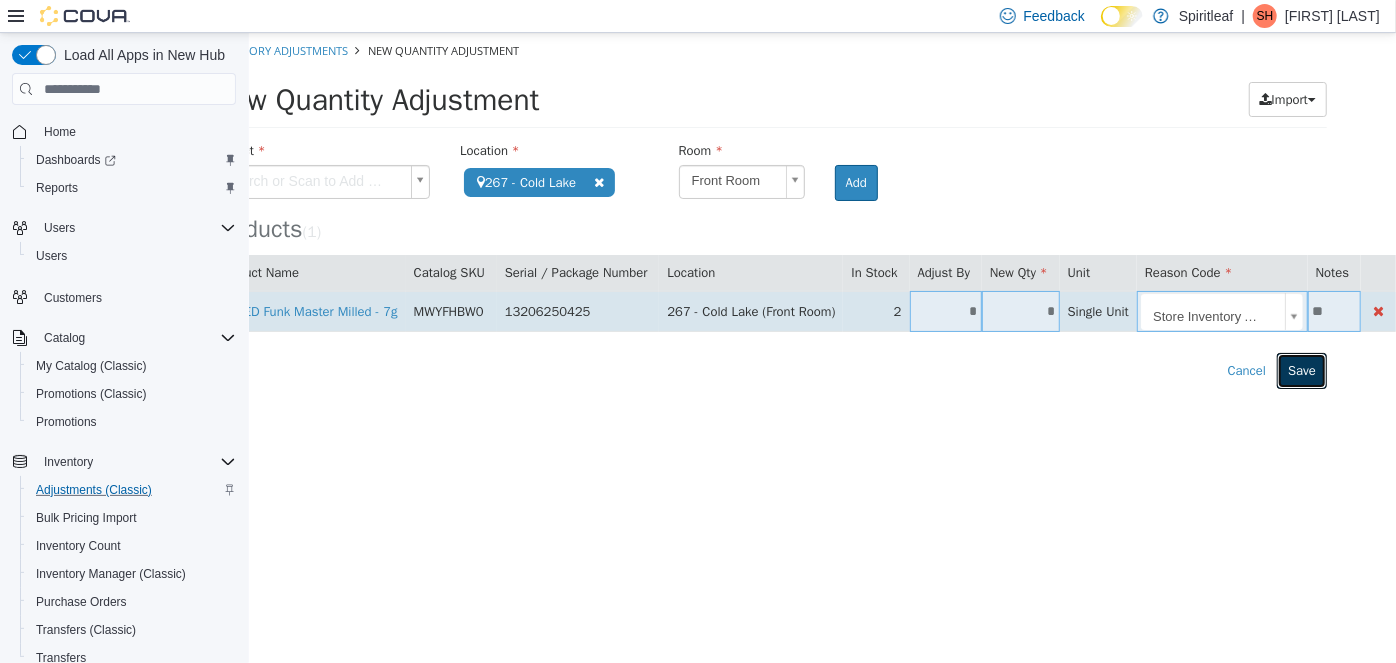 type 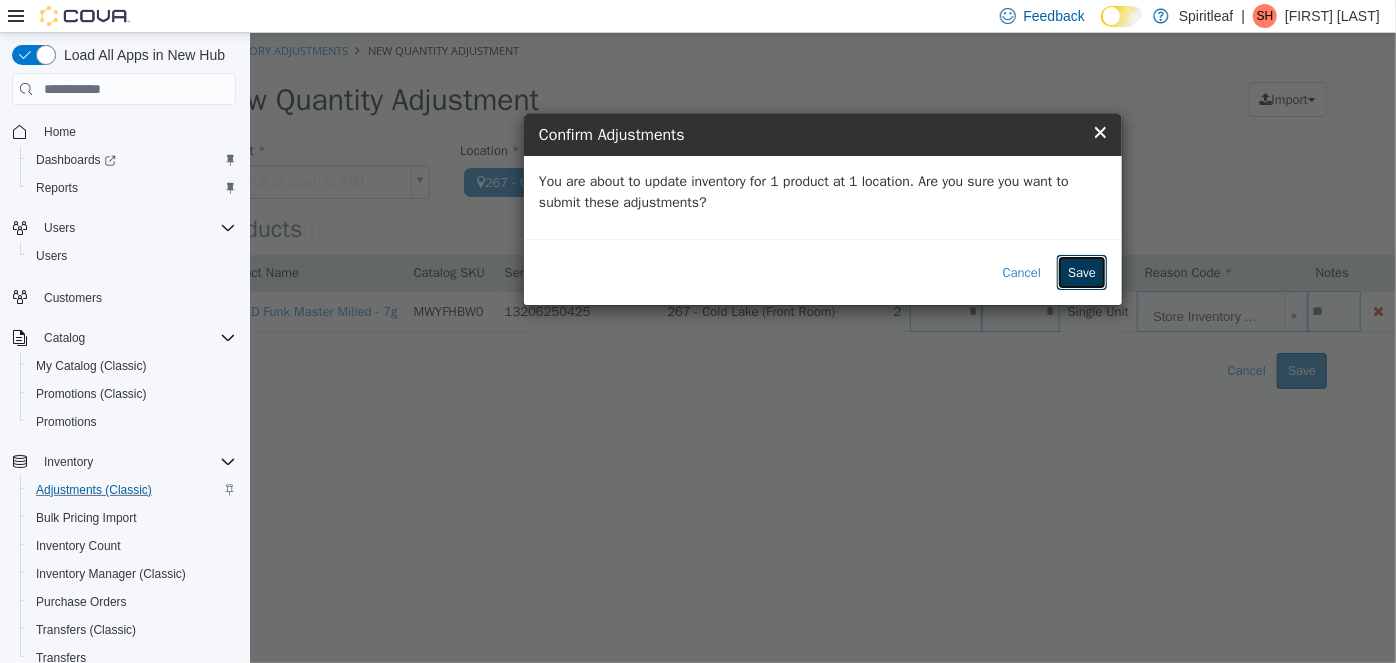 click on "Save" at bounding box center [1081, 273] 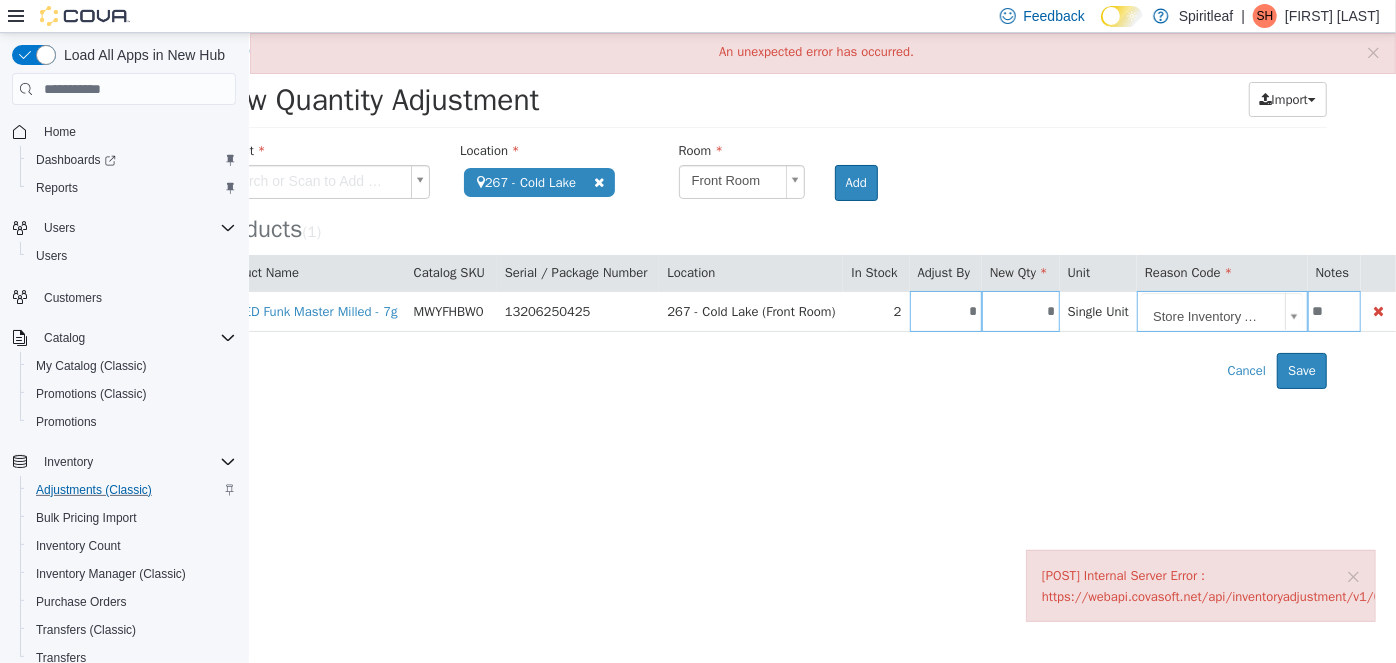 scroll, scrollTop: 0, scrollLeft: 0, axis: both 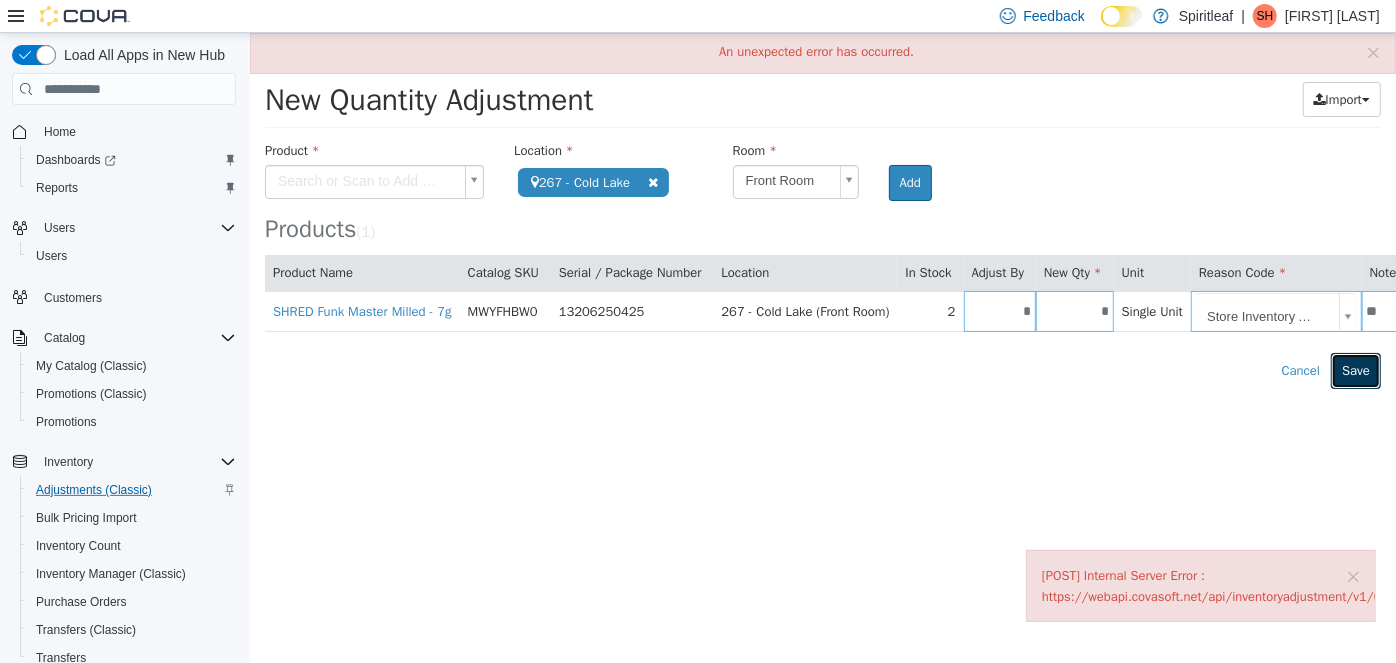 click on "Save" at bounding box center [1355, 371] 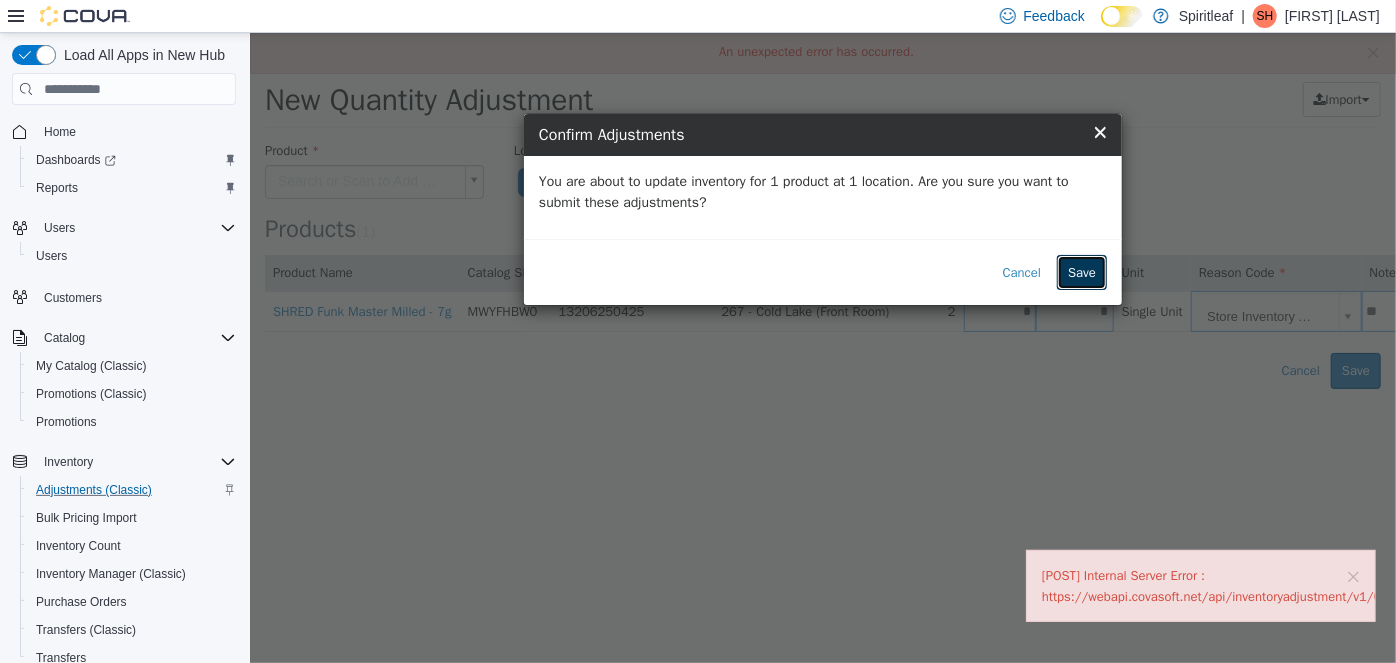 click on "Save" at bounding box center [1081, 273] 